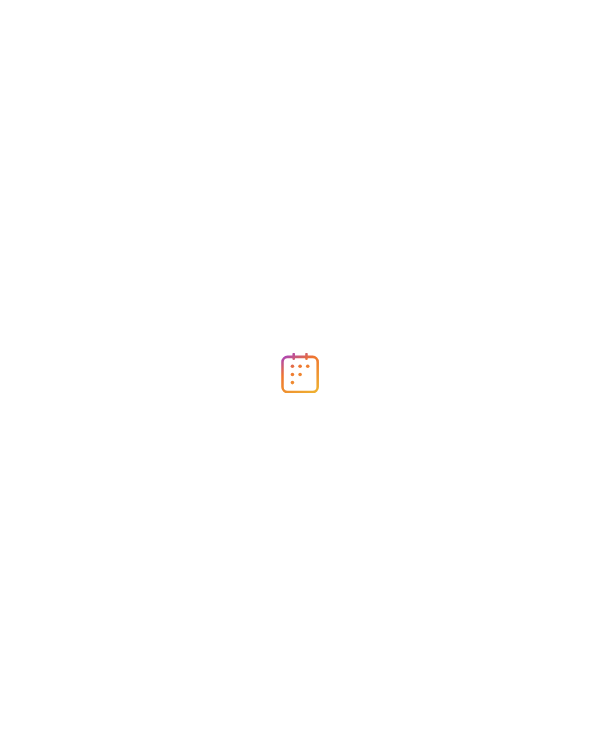 scroll, scrollTop: 0, scrollLeft: 0, axis: both 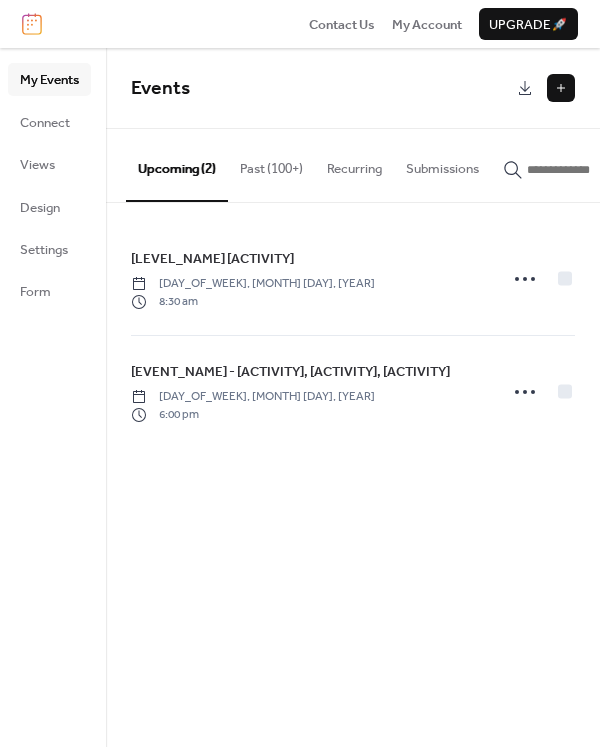 click 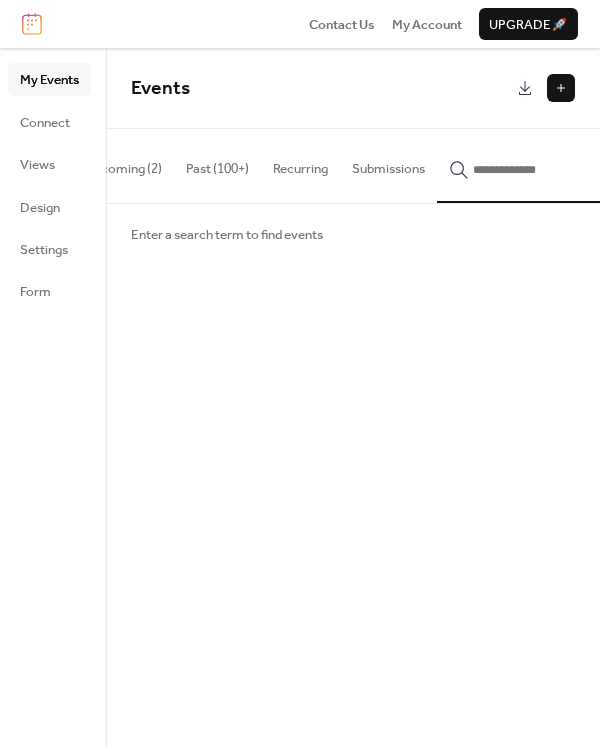 click on "Enter a search term to find events" at bounding box center [353, 234] 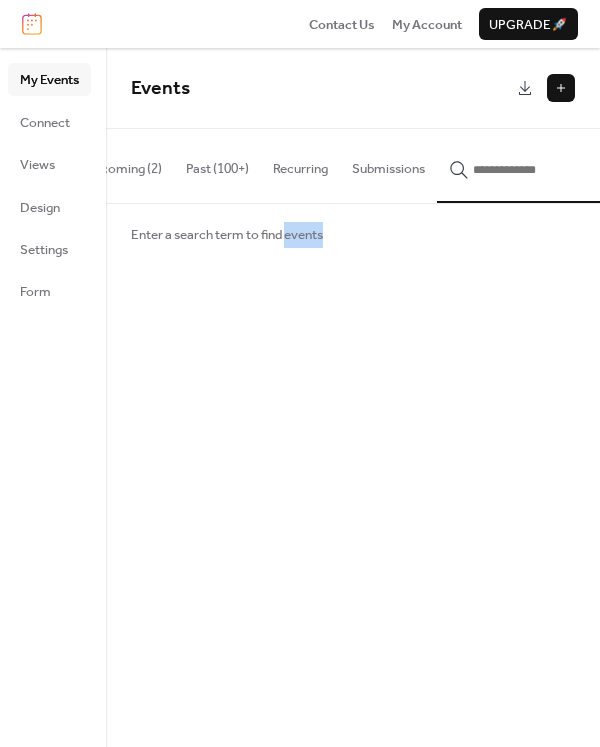 click on "Enter a search term to find events" at bounding box center [227, 235] 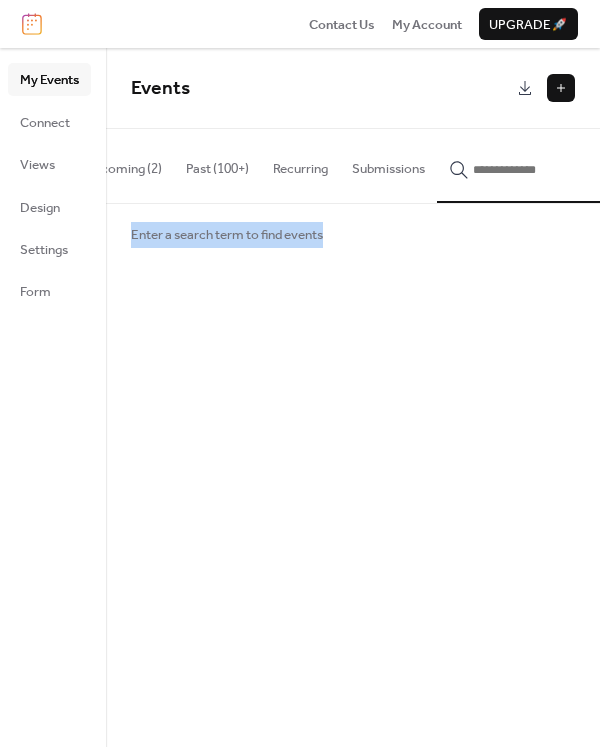 click on "Enter a search term to find events" at bounding box center (227, 235) 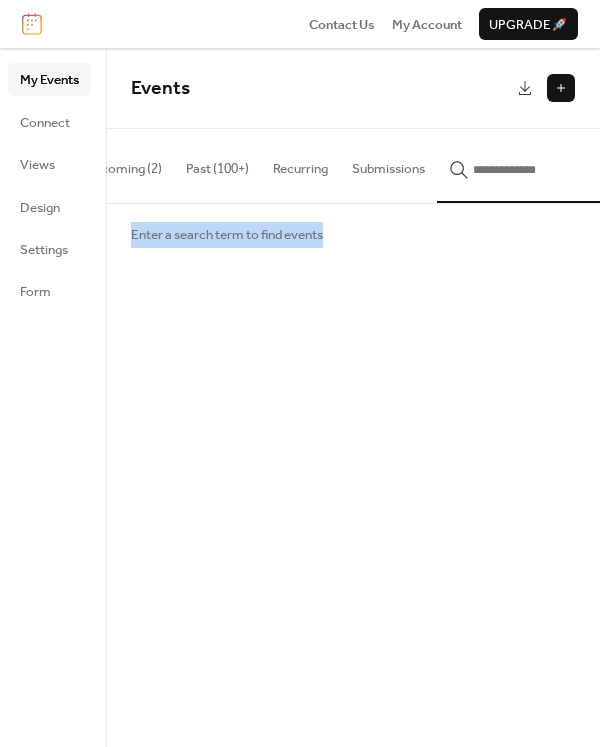 click at bounding box center [521, 165] 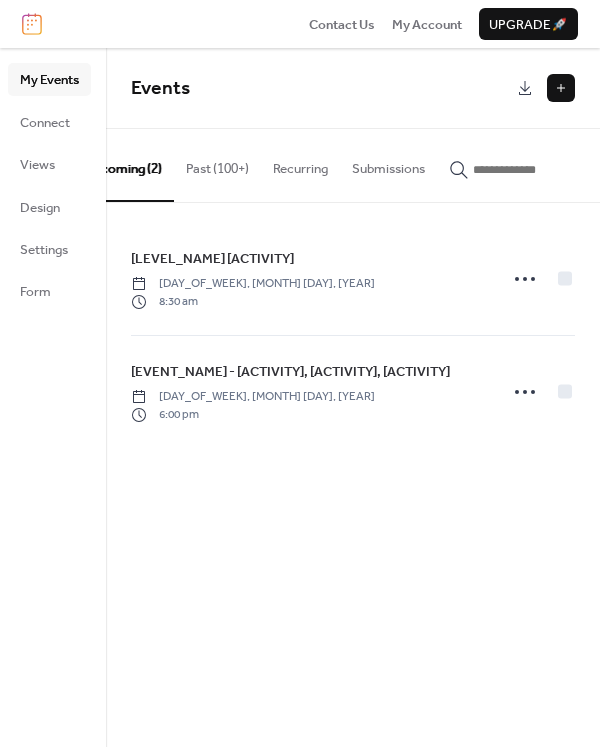 click on "Past (100+)" at bounding box center (217, 164) 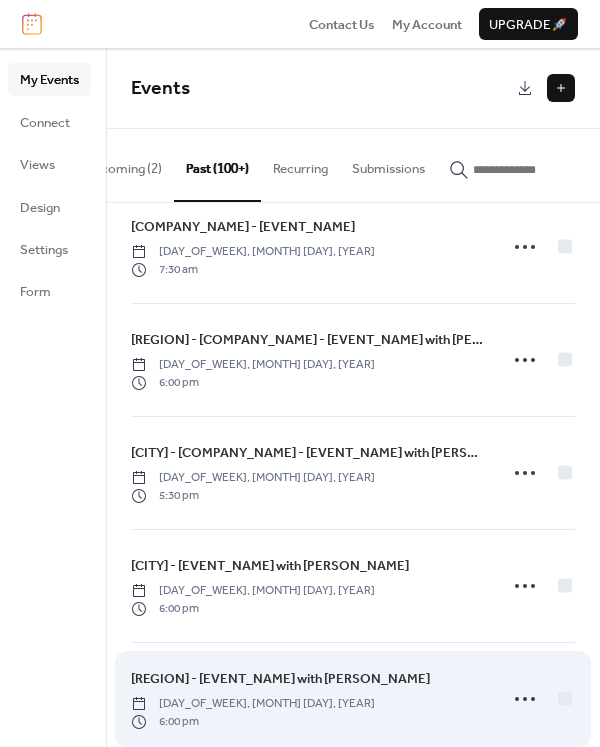 scroll, scrollTop: 700, scrollLeft: 0, axis: vertical 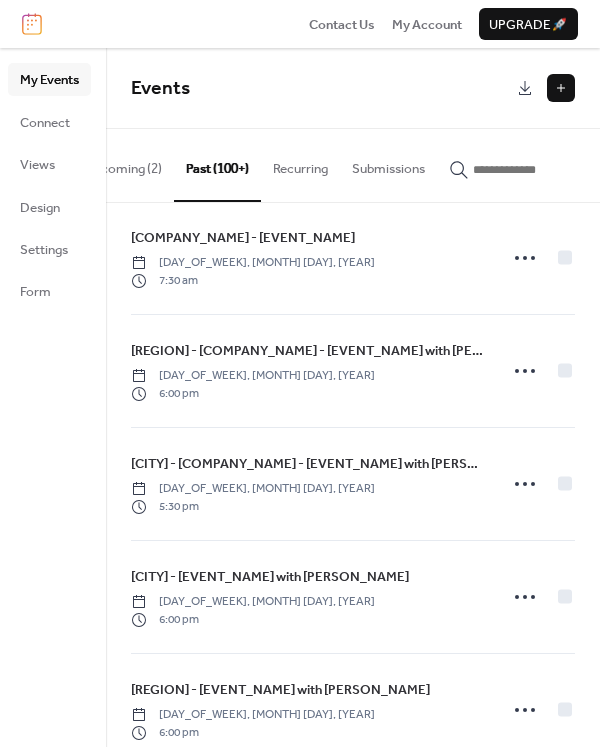 click at bounding box center [533, 170] 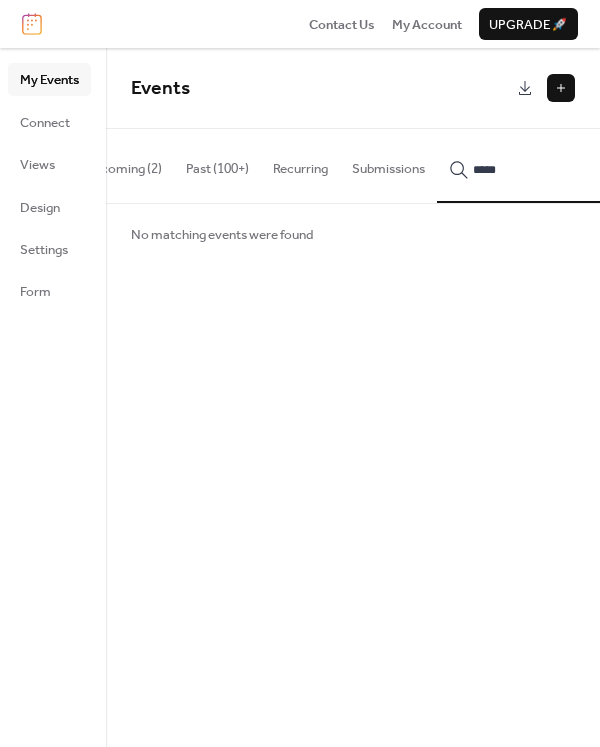 type on "*****" 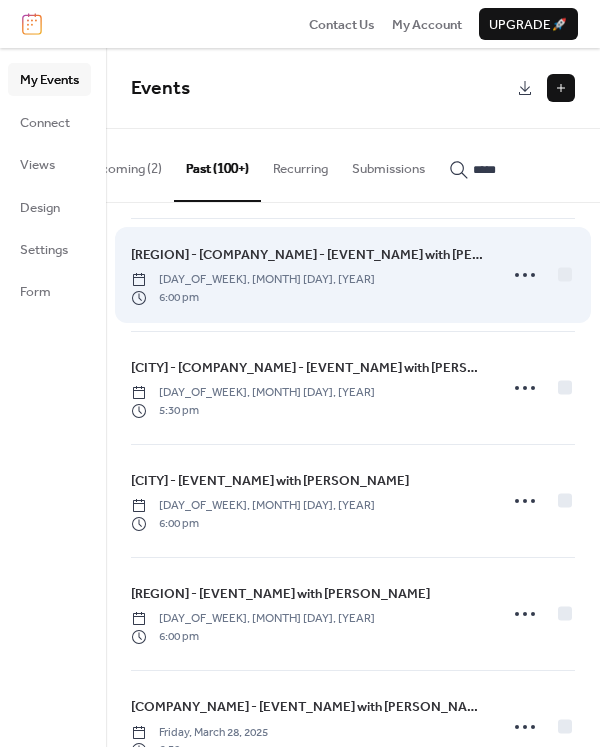 scroll, scrollTop: 800, scrollLeft: 0, axis: vertical 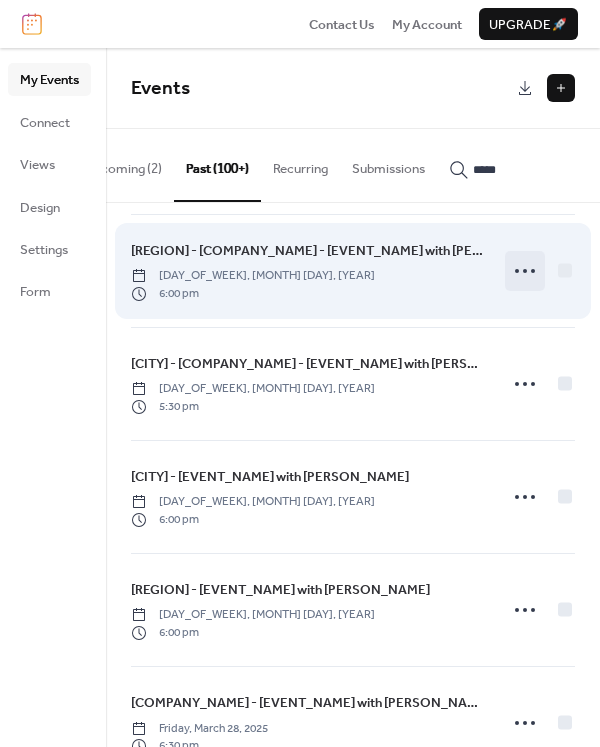 click 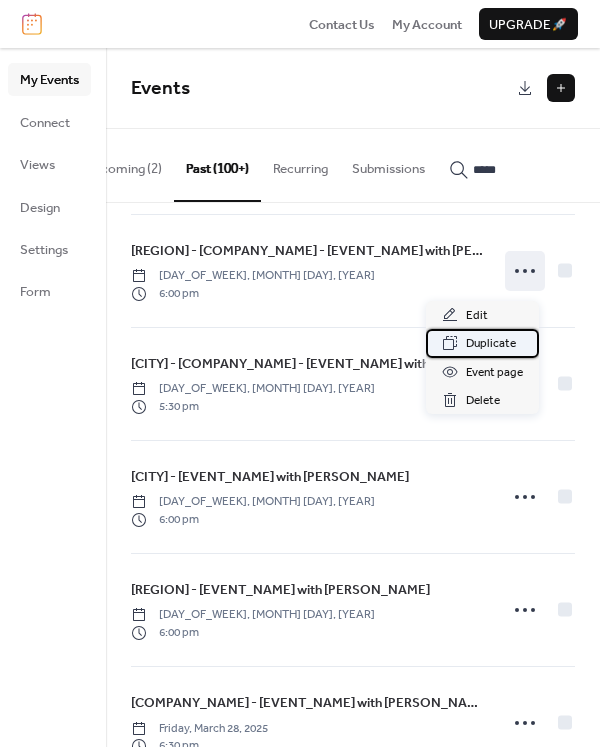 click on "Duplicate" at bounding box center [491, 344] 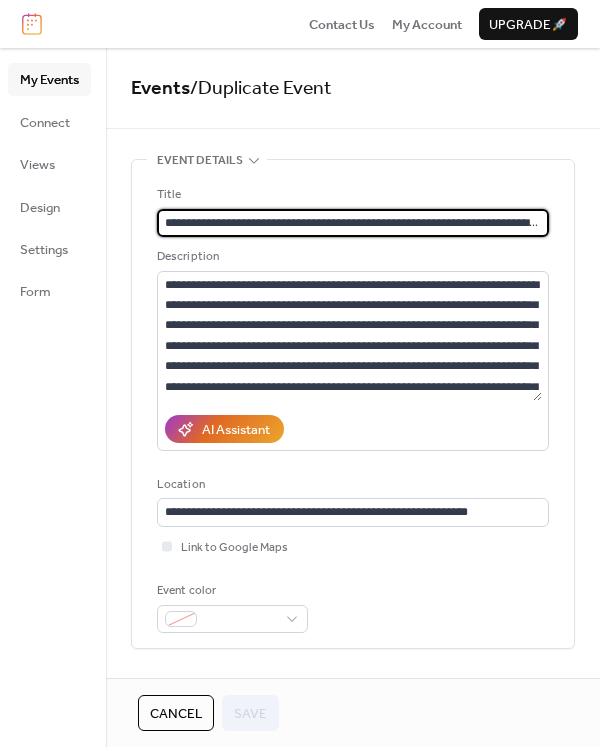 scroll, scrollTop: 0, scrollLeft: 55, axis: horizontal 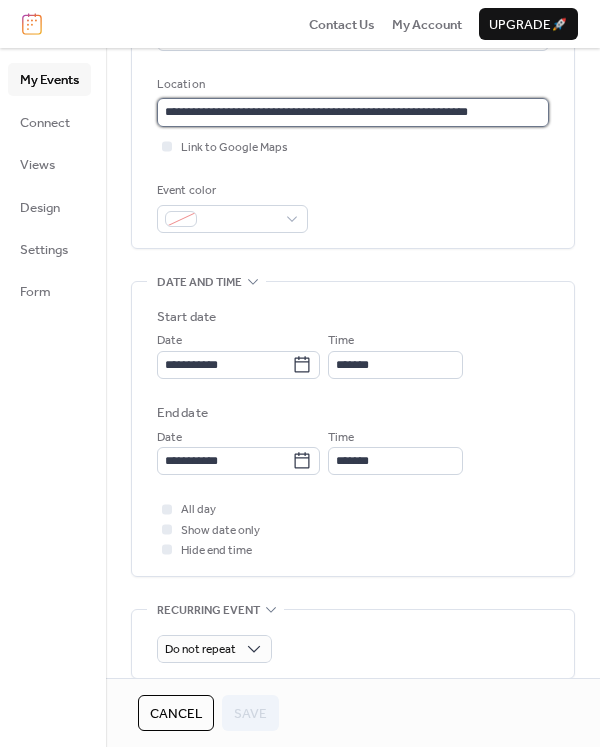 click on "**********" at bounding box center [353, 112] 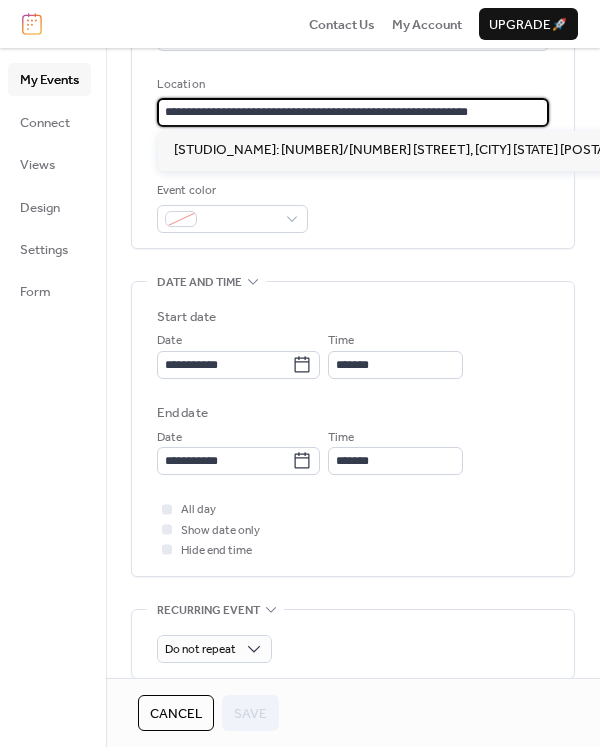 click on "**********" at bounding box center [353, 112] 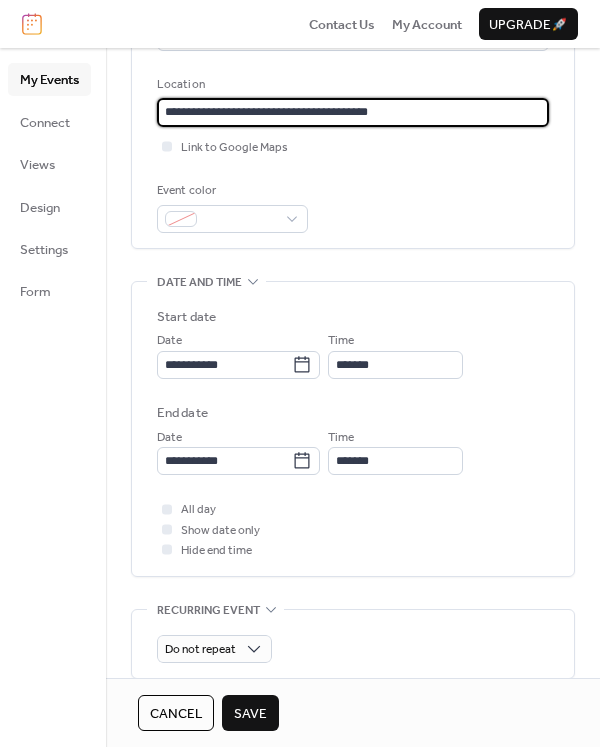 click on "**********" at bounding box center (353, 112) 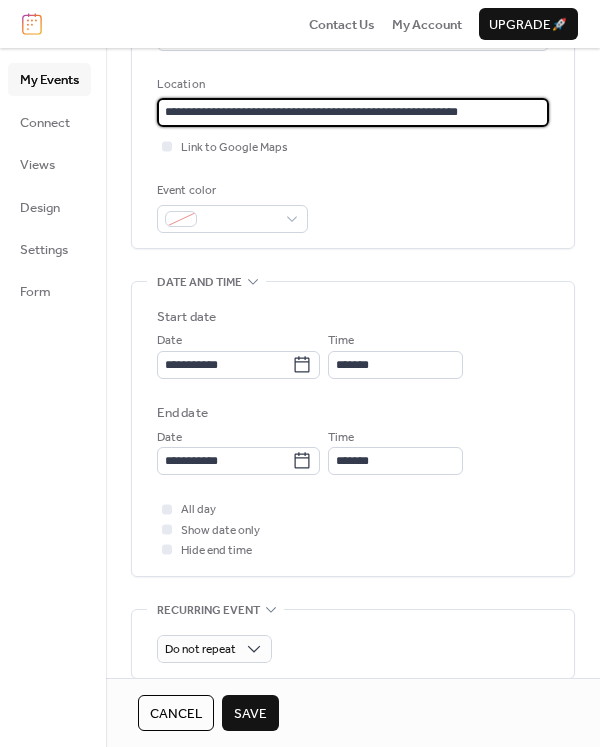 click on "**********" at bounding box center [353, 112] 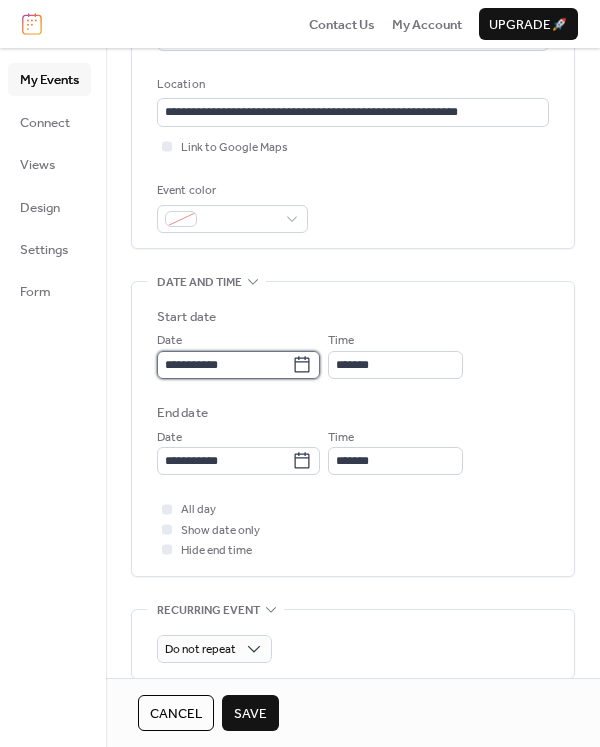 click on "**********" at bounding box center (224, 365) 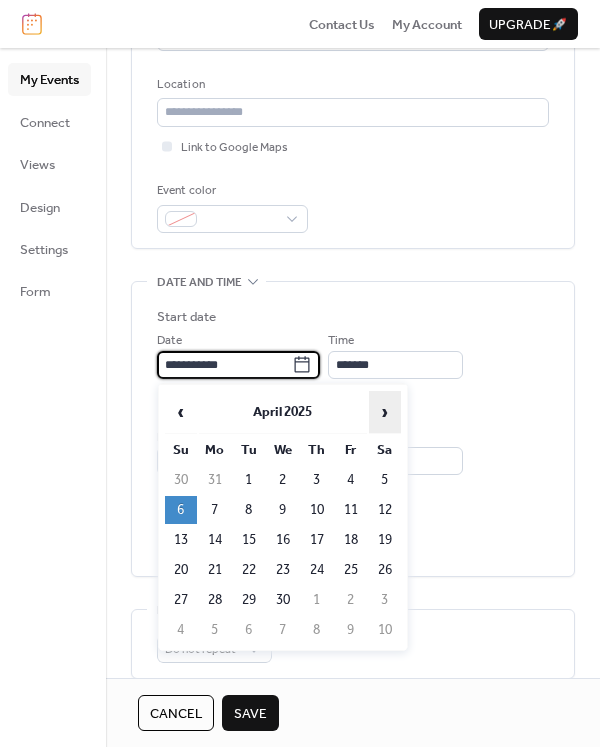 click on "›" at bounding box center (385, 412) 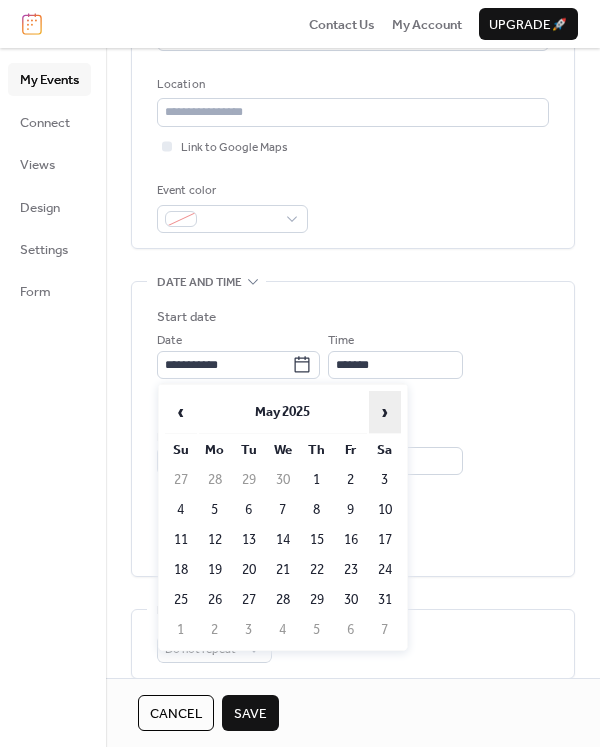 click on "›" at bounding box center [385, 412] 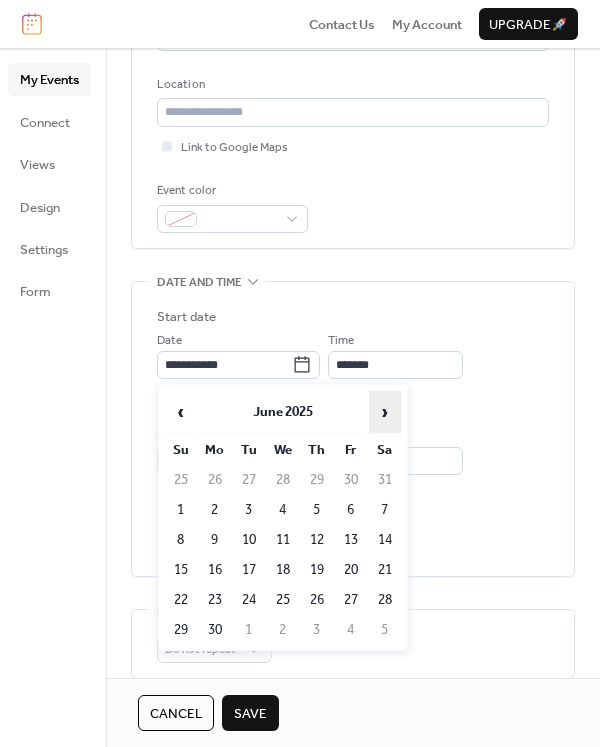 click on "›" at bounding box center (385, 412) 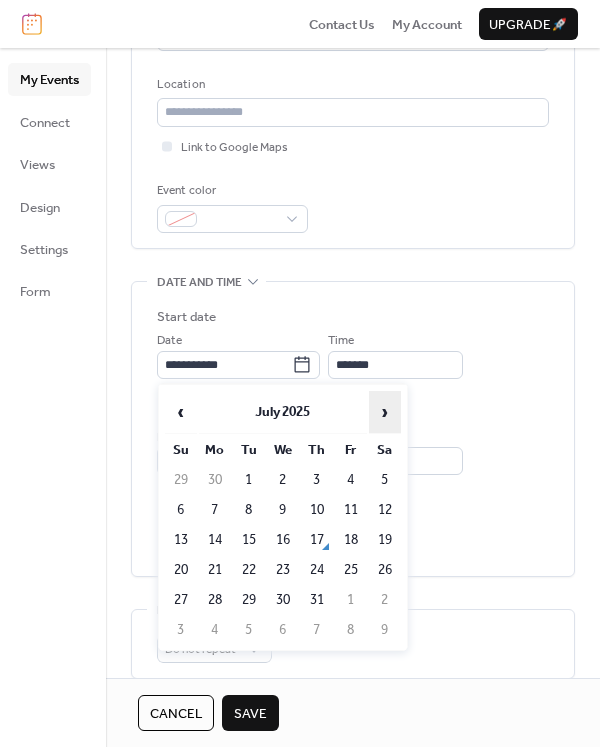 click on "›" at bounding box center (385, 412) 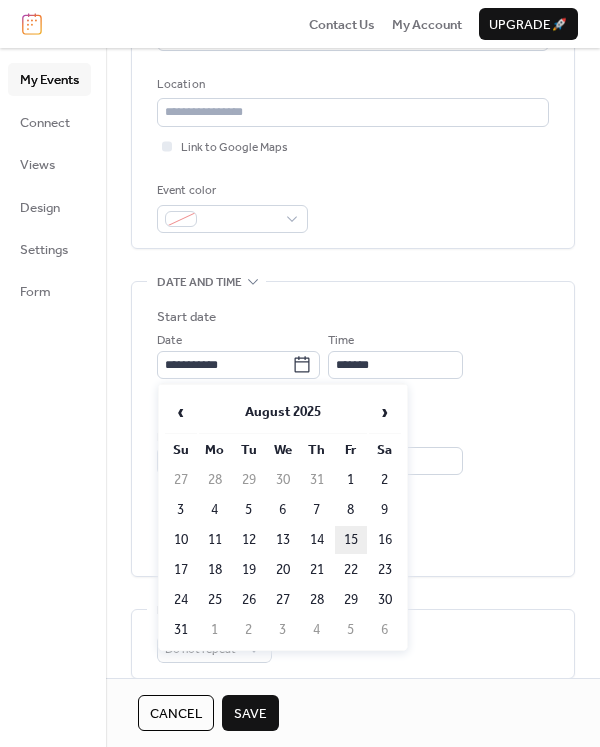 click on "15" at bounding box center [351, 540] 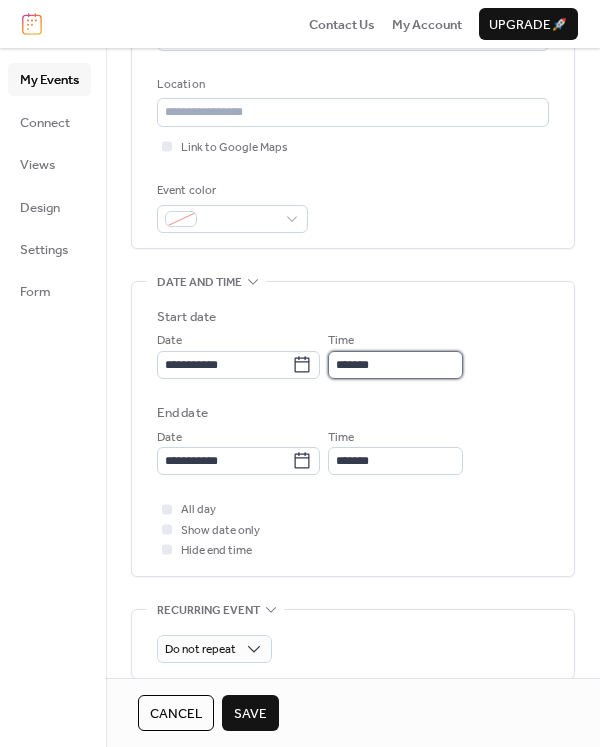click on "*******" at bounding box center (395, 365) 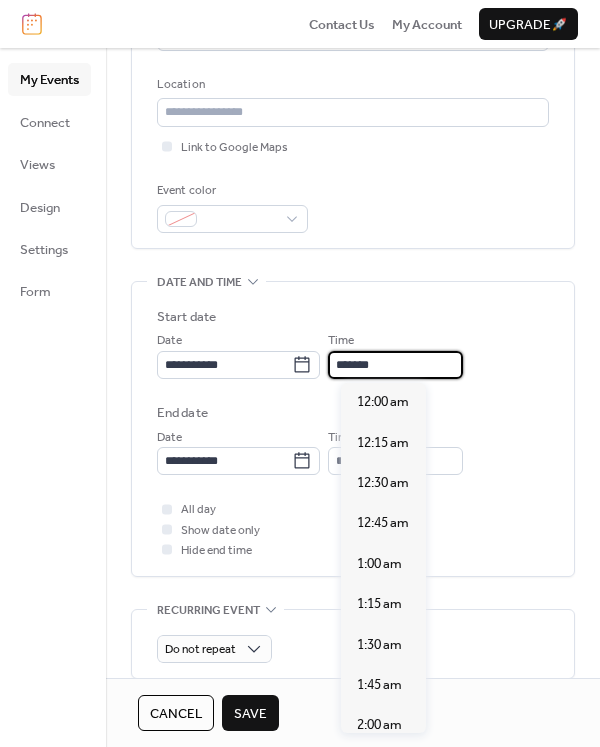 scroll, scrollTop: 2909, scrollLeft: 0, axis: vertical 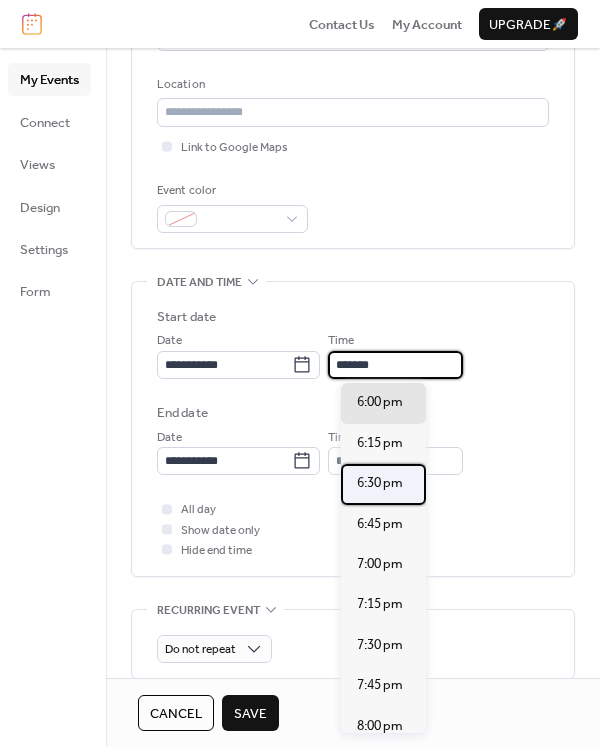 click on "6:30 pm" at bounding box center (380, 483) 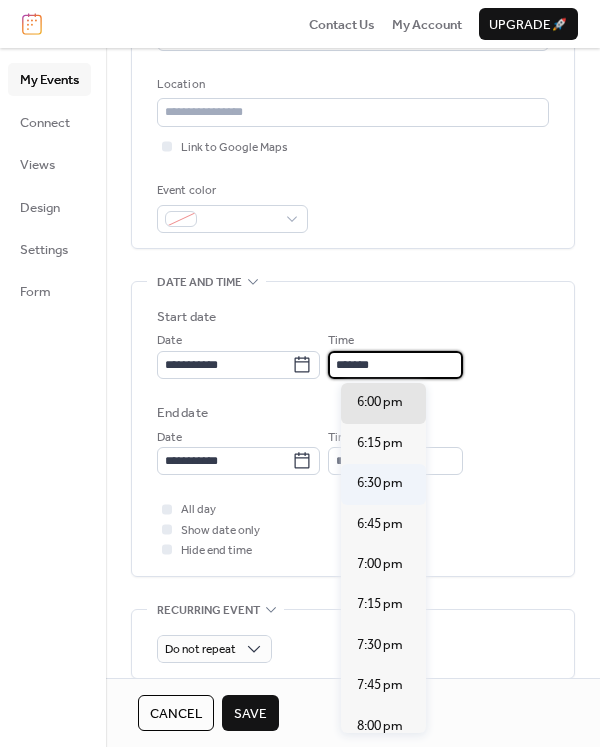 type on "*******" 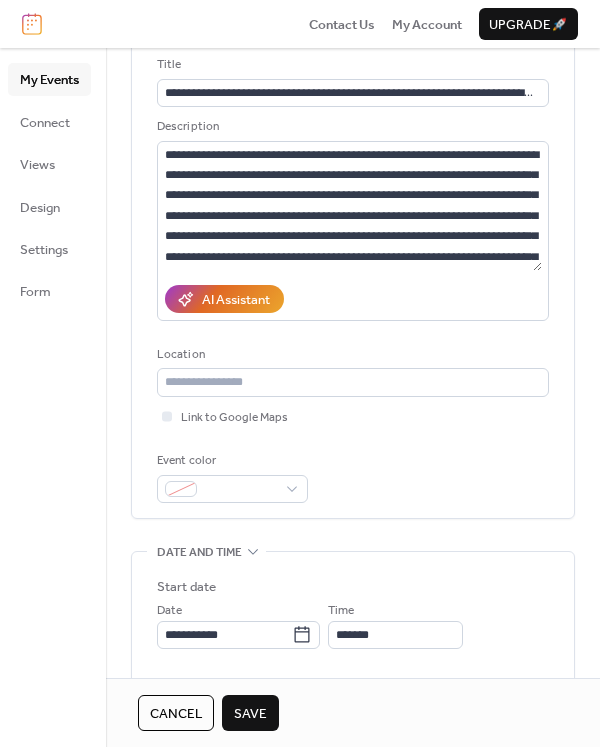 scroll, scrollTop: 0, scrollLeft: 0, axis: both 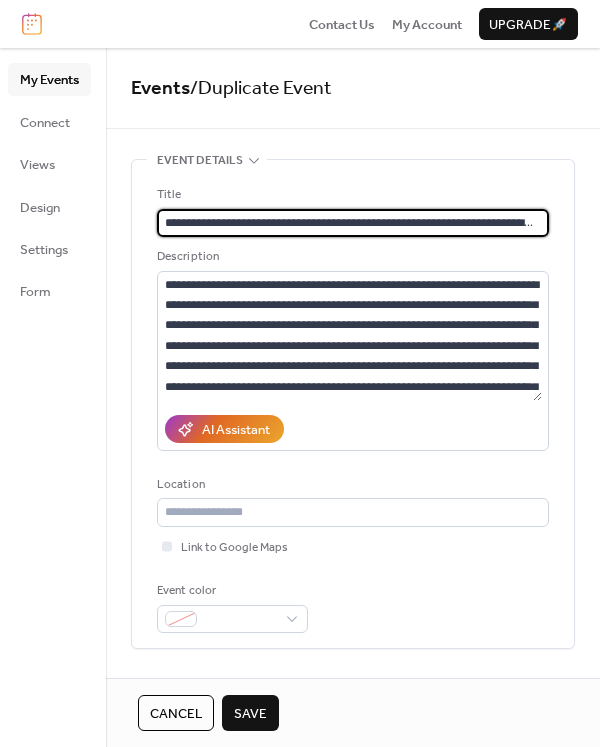 drag, startPoint x: 343, startPoint y: 228, endPoint x: 324, endPoint y: 223, distance: 19.646883 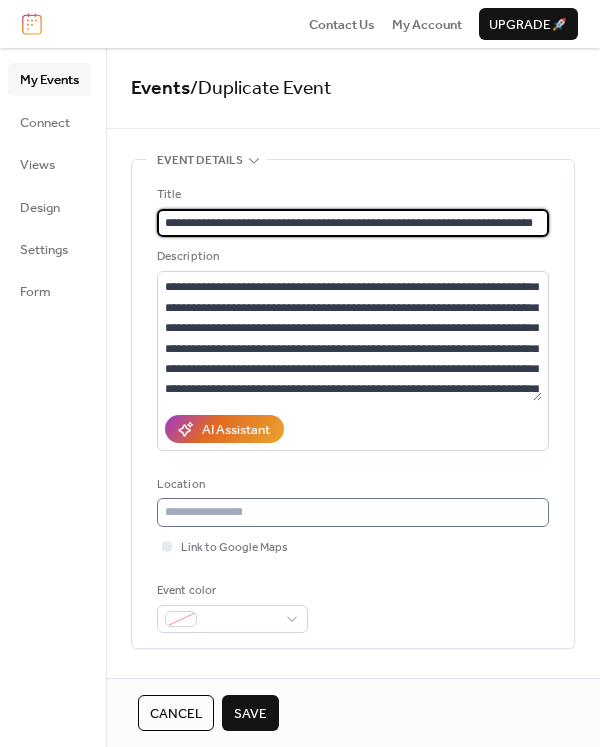 scroll, scrollTop: 122, scrollLeft: 0, axis: vertical 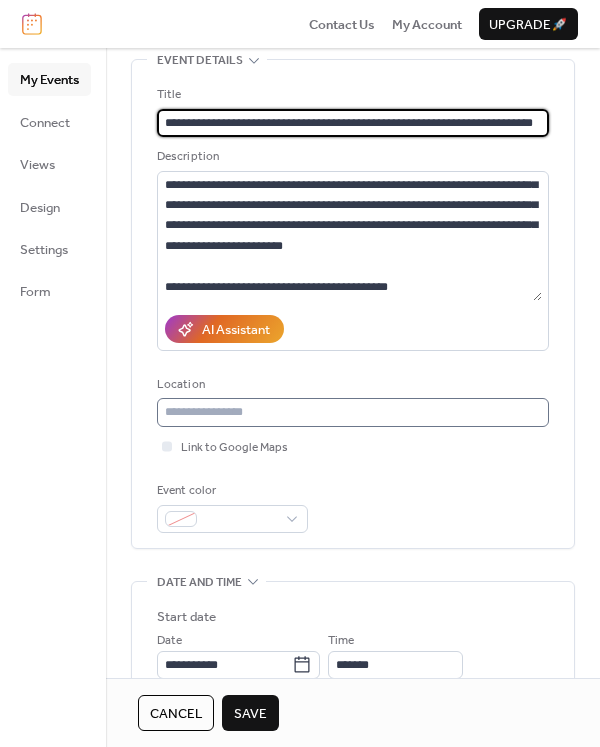 type on "**********" 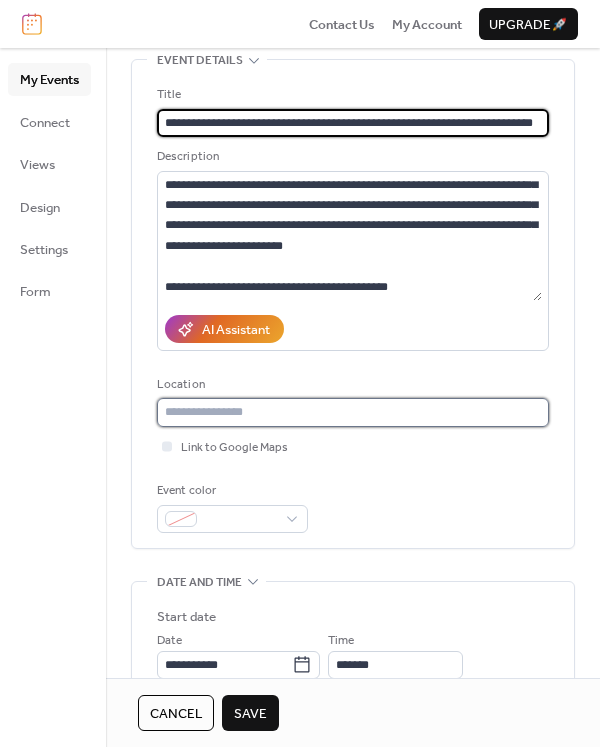 click at bounding box center (353, 412) 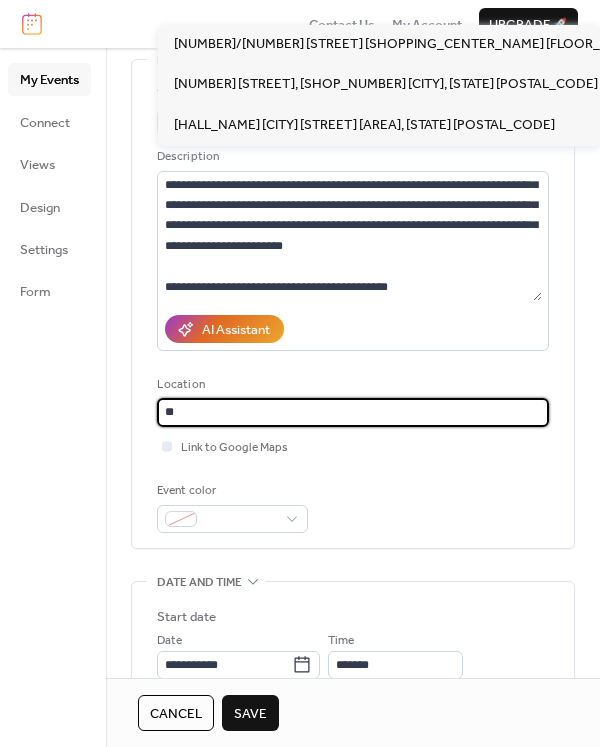 type on "*" 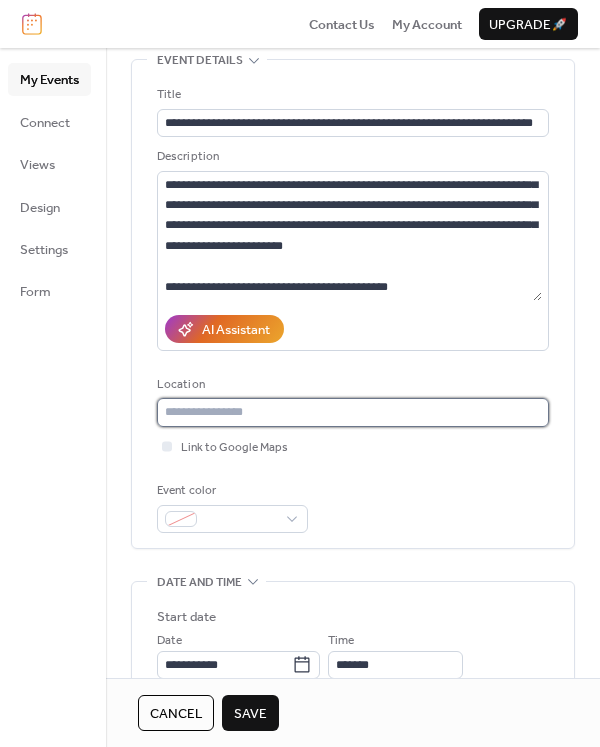click at bounding box center [353, 412] 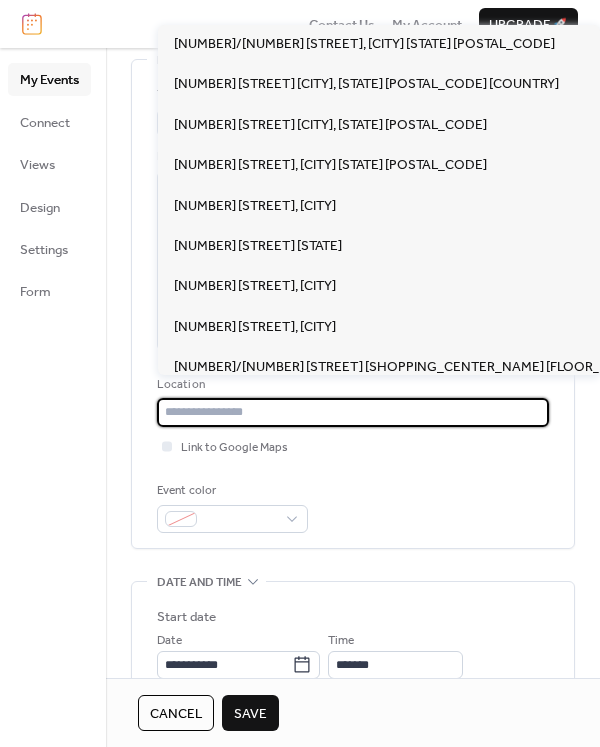 paste on "**********" 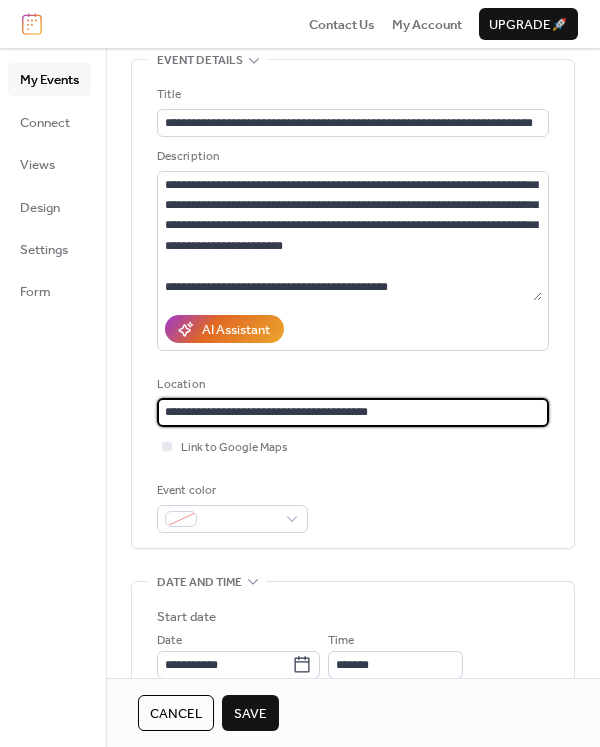 click on "**********" at bounding box center (353, 412) 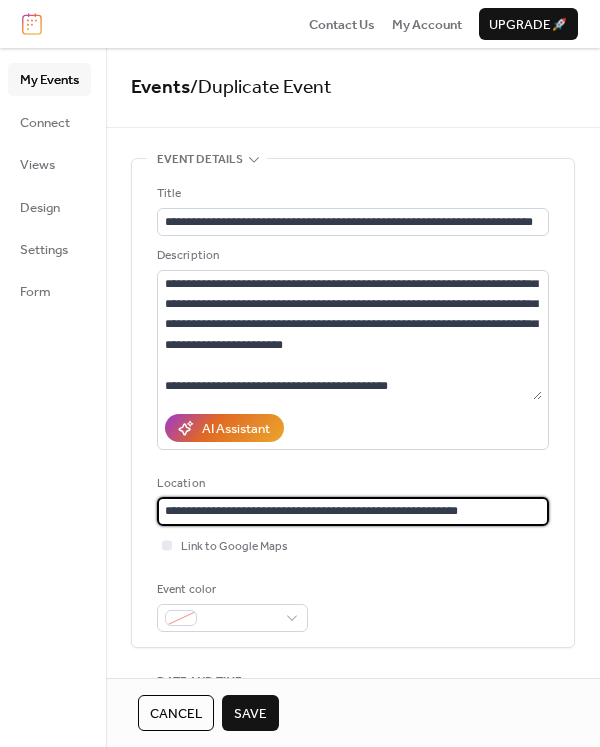 scroll, scrollTop: 0, scrollLeft: 0, axis: both 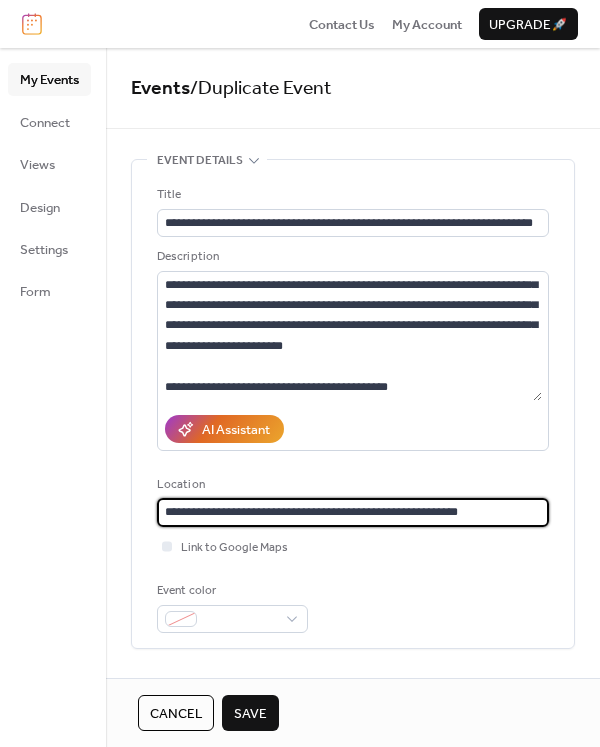 type on "**********" 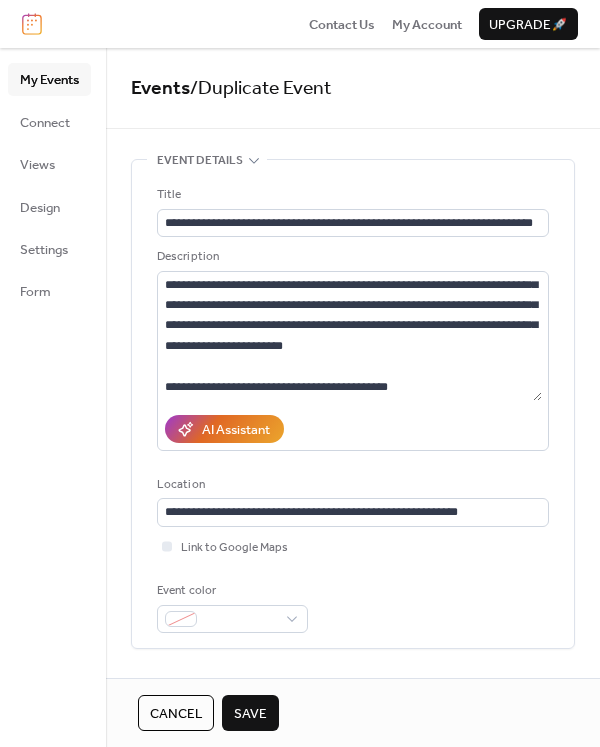 click on "**********" at bounding box center (353, 409) 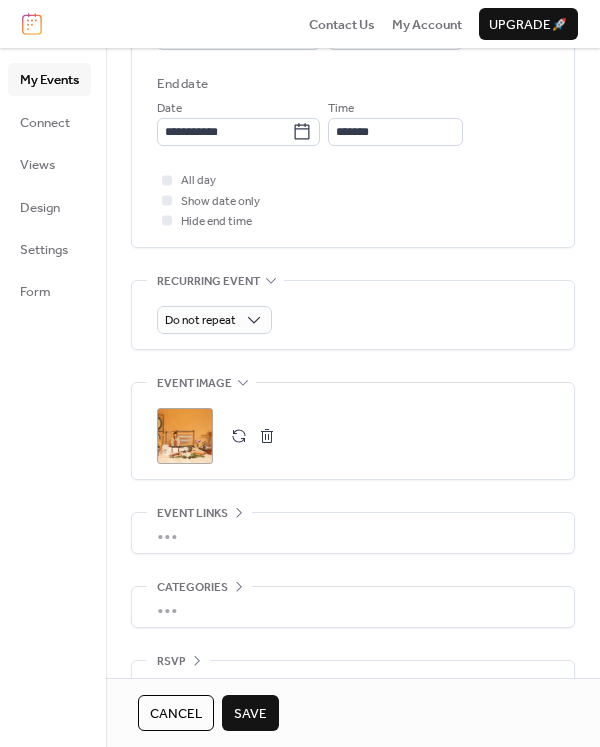 scroll, scrollTop: 773, scrollLeft: 0, axis: vertical 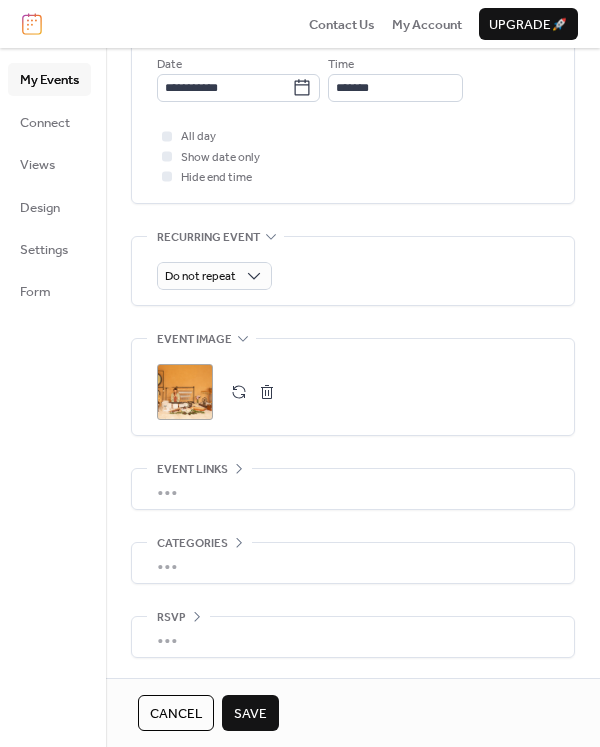 click on "•••" at bounding box center (353, 489) 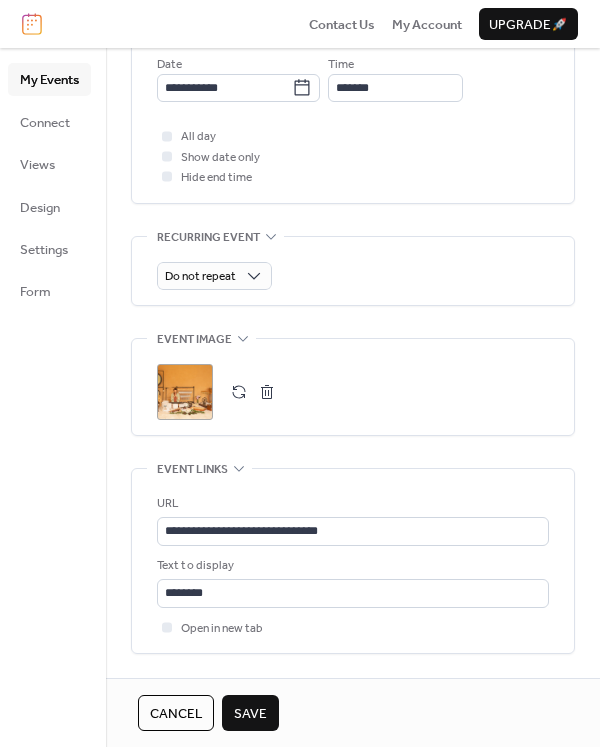 scroll, scrollTop: 773, scrollLeft: 0, axis: vertical 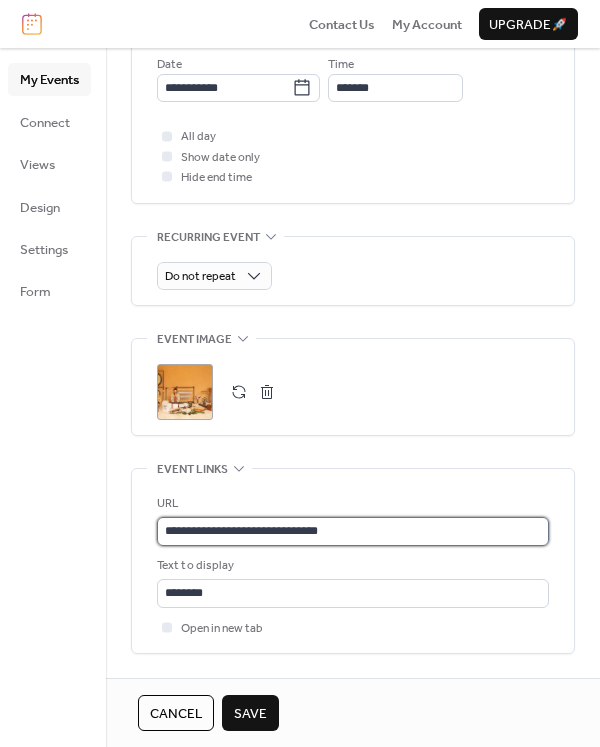 click on "**********" at bounding box center [353, 531] 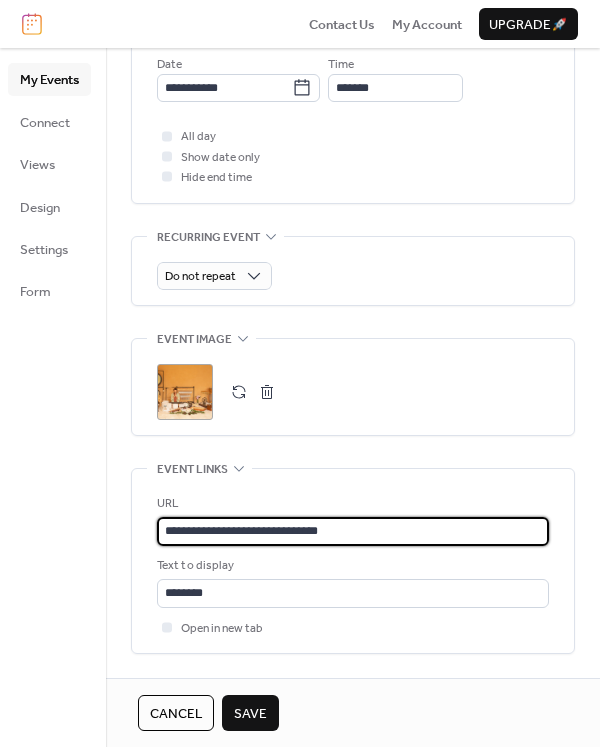 click on "**********" at bounding box center [353, 531] 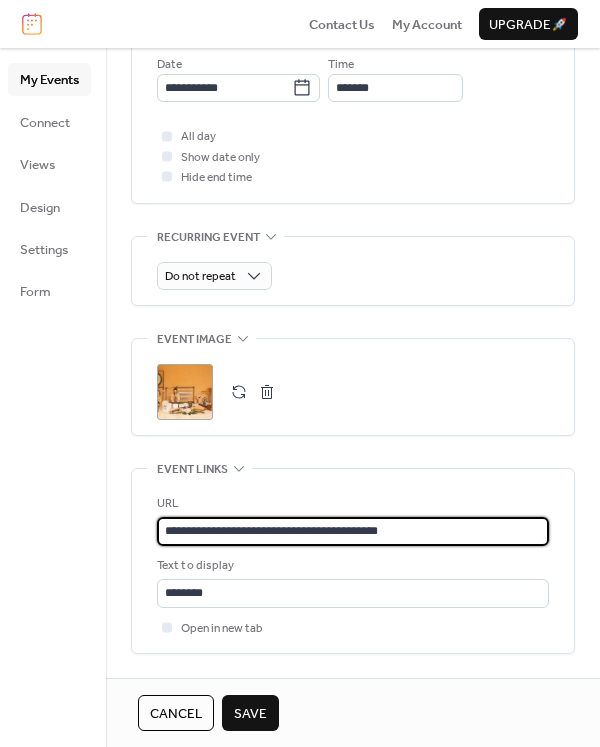 type on "**********" 